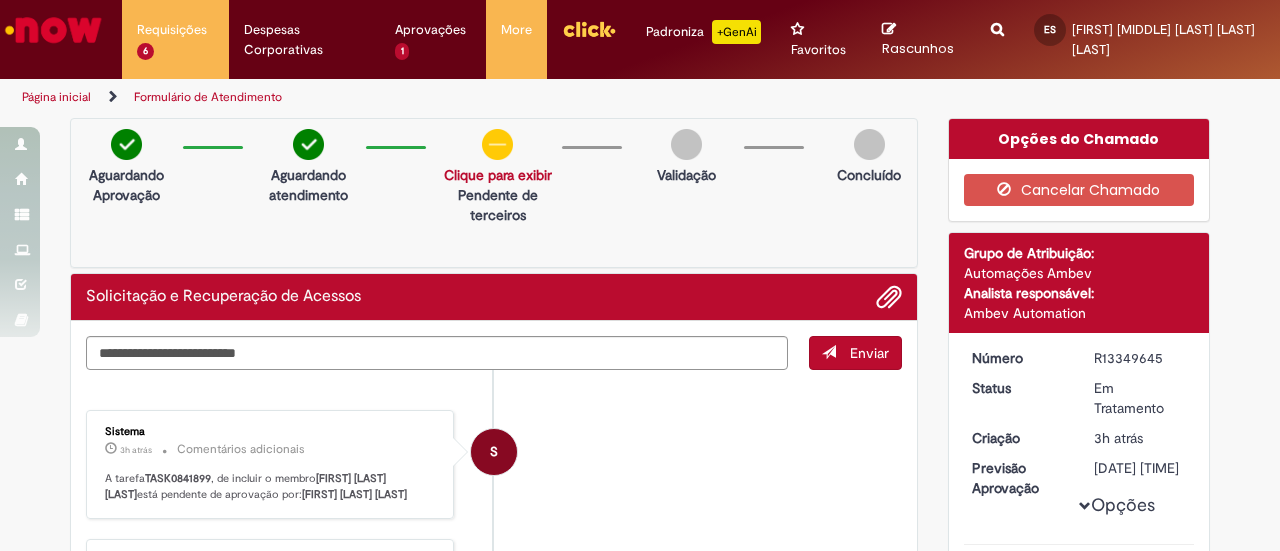 scroll, scrollTop: 0, scrollLeft: 0, axis: both 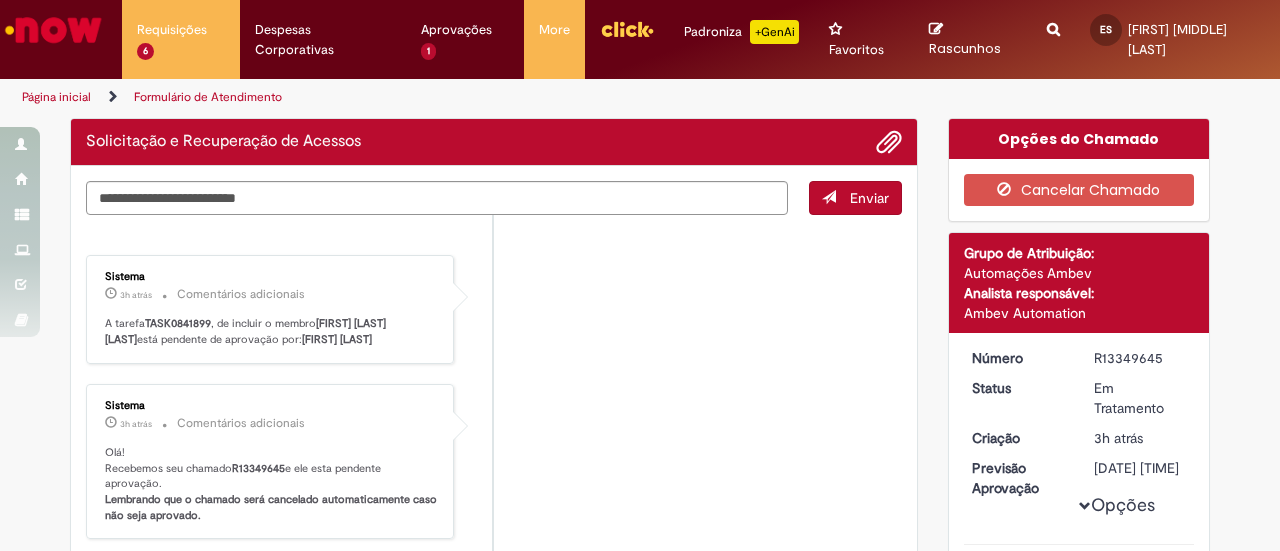 drag, startPoint x: 1025, startPoint y: 20, endPoint x: 1017, endPoint y: 28, distance: 11.313708 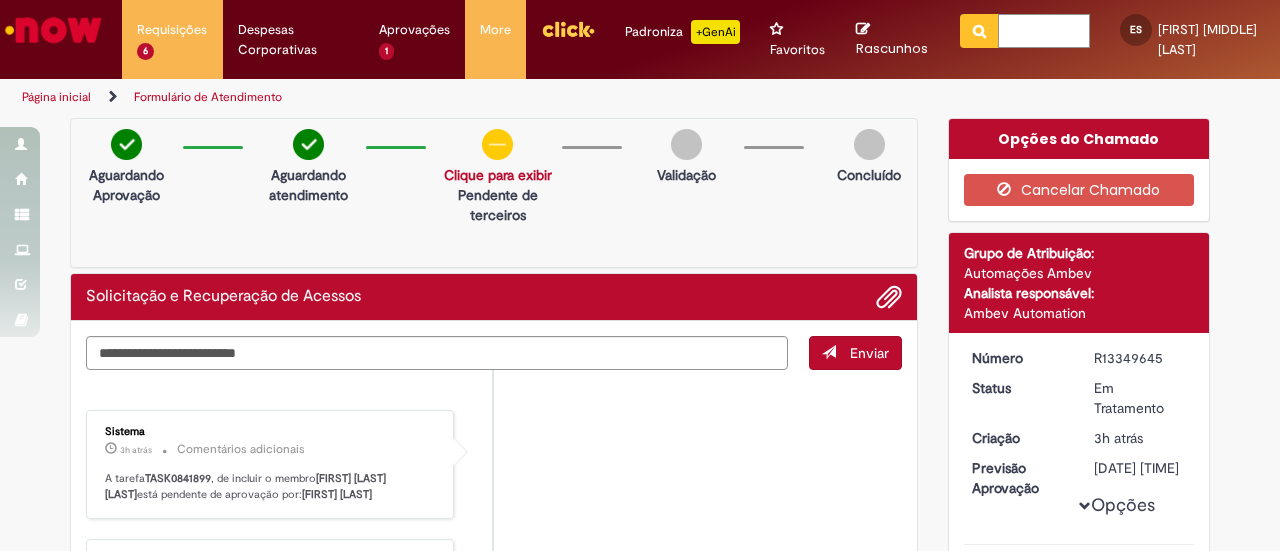 click at bounding box center [1044, 31] 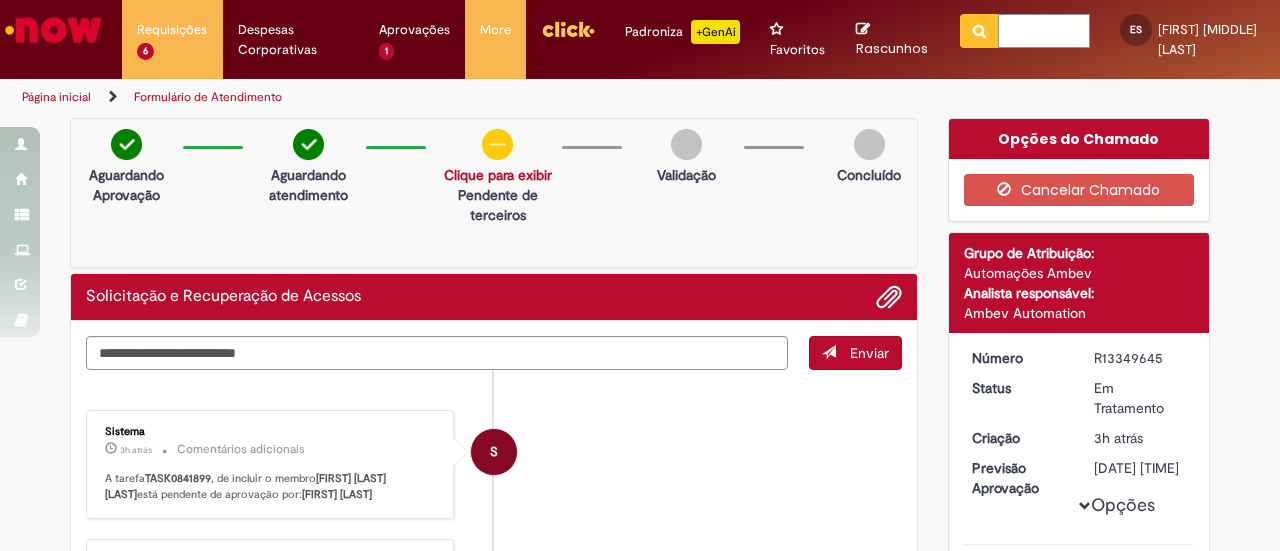 paste on "*********" 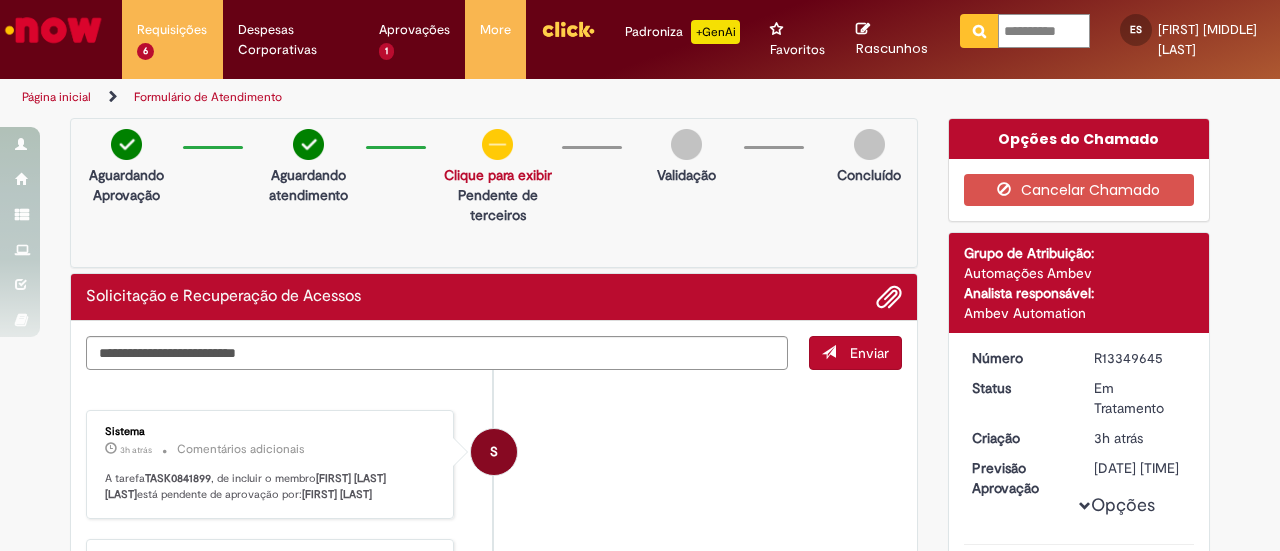 click at bounding box center (979, 31) 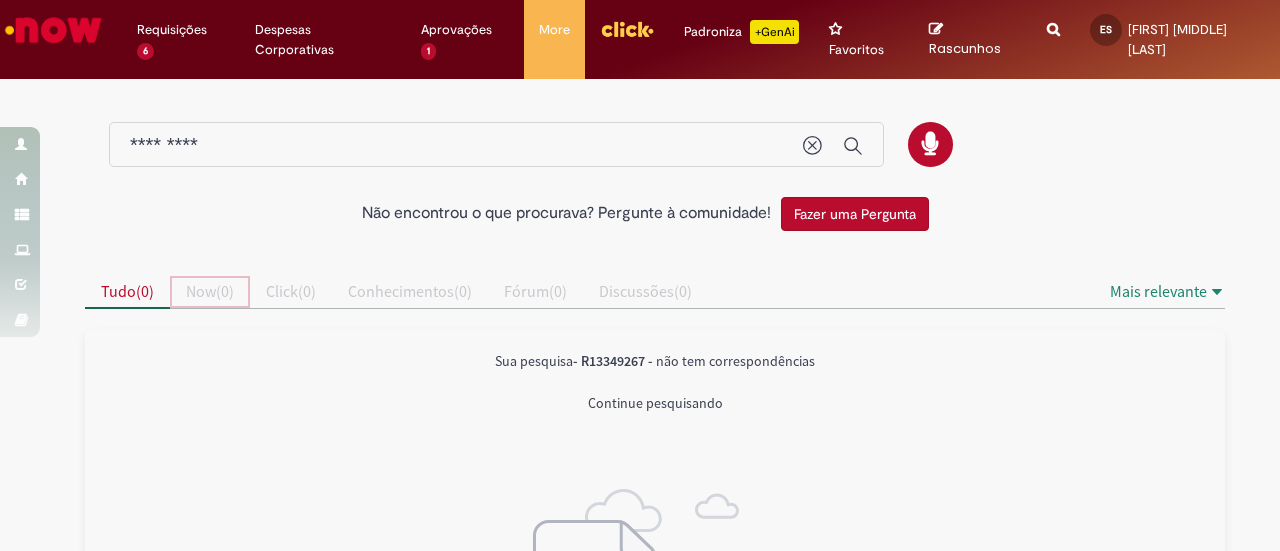 click on "Now  ( 0 )" at bounding box center (210, 292) 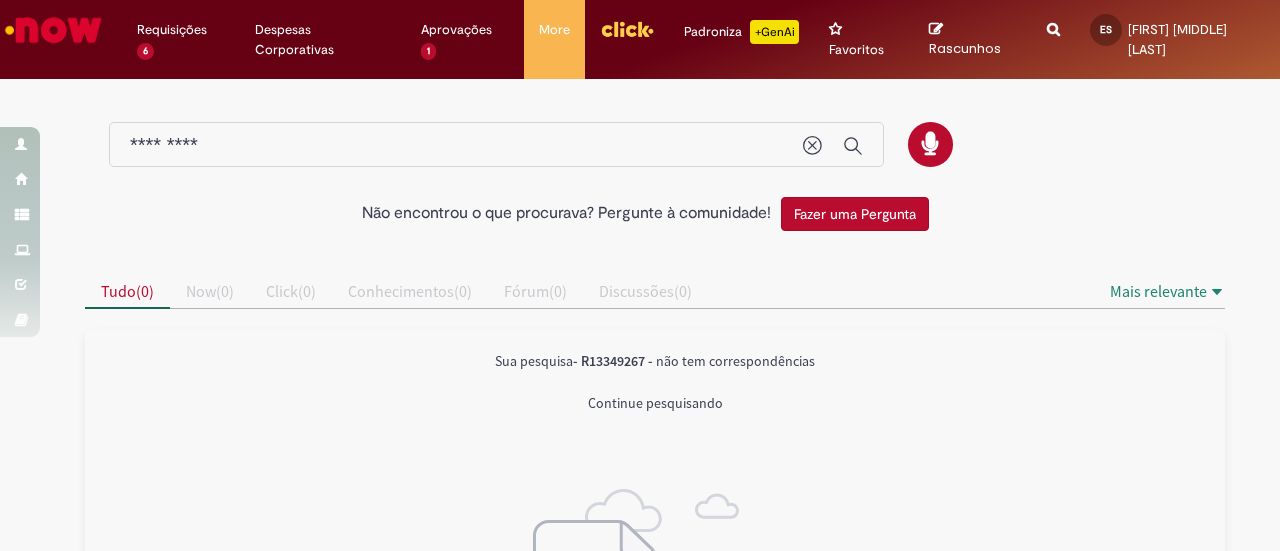 click on "*********" at bounding box center [456, 145] 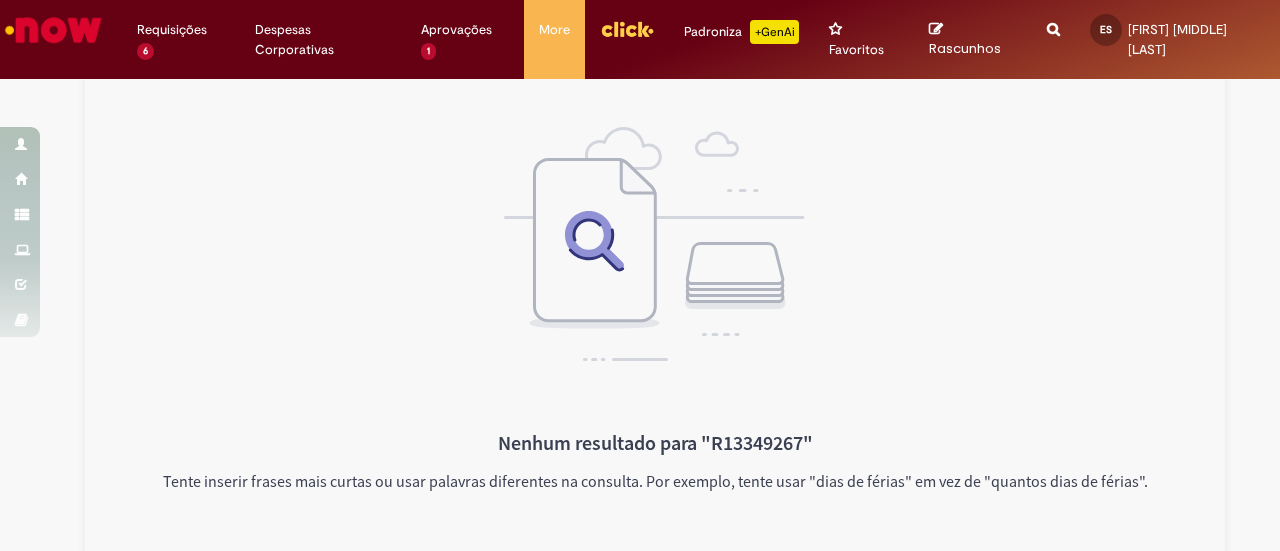 scroll, scrollTop: 392, scrollLeft: 0, axis: vertical 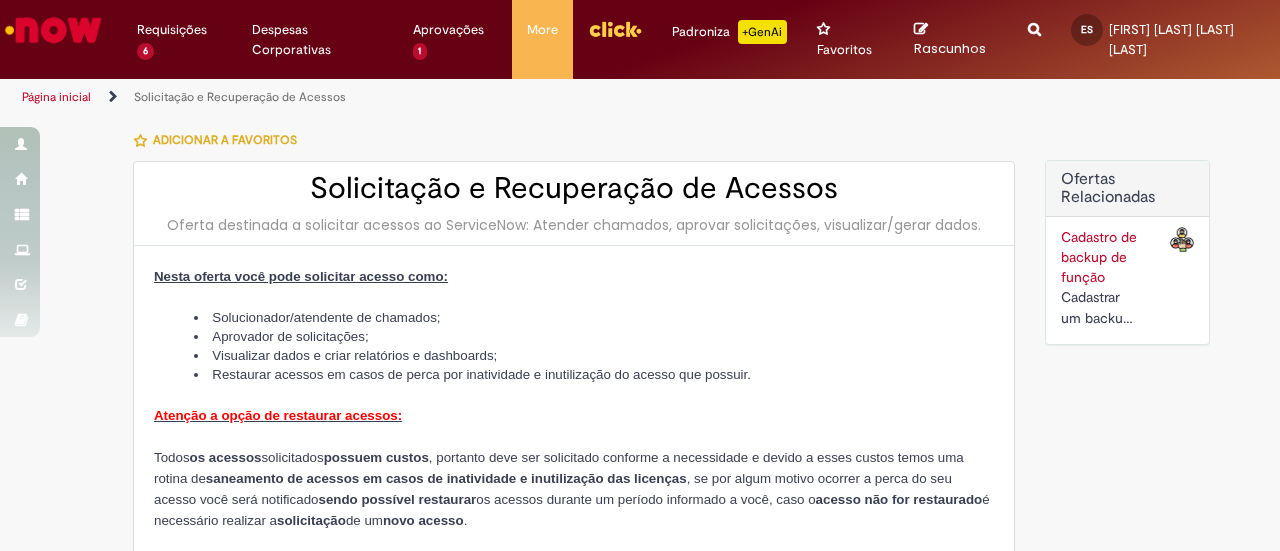 type on "**********" 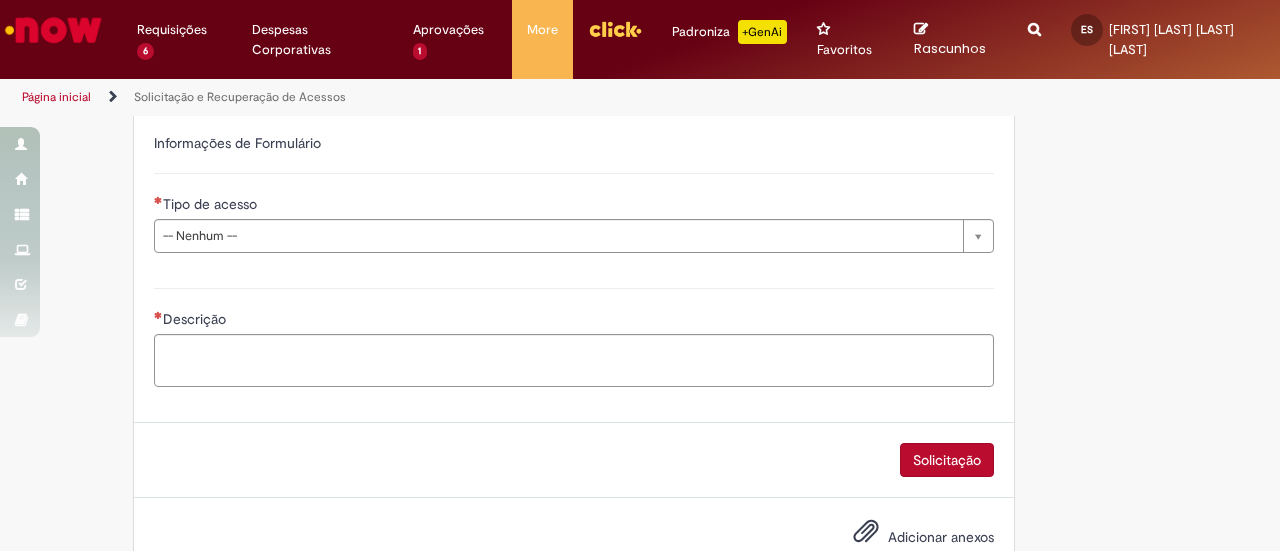 scroll, scrollTop: 1300, scrollLeft: 0, axis: vertical 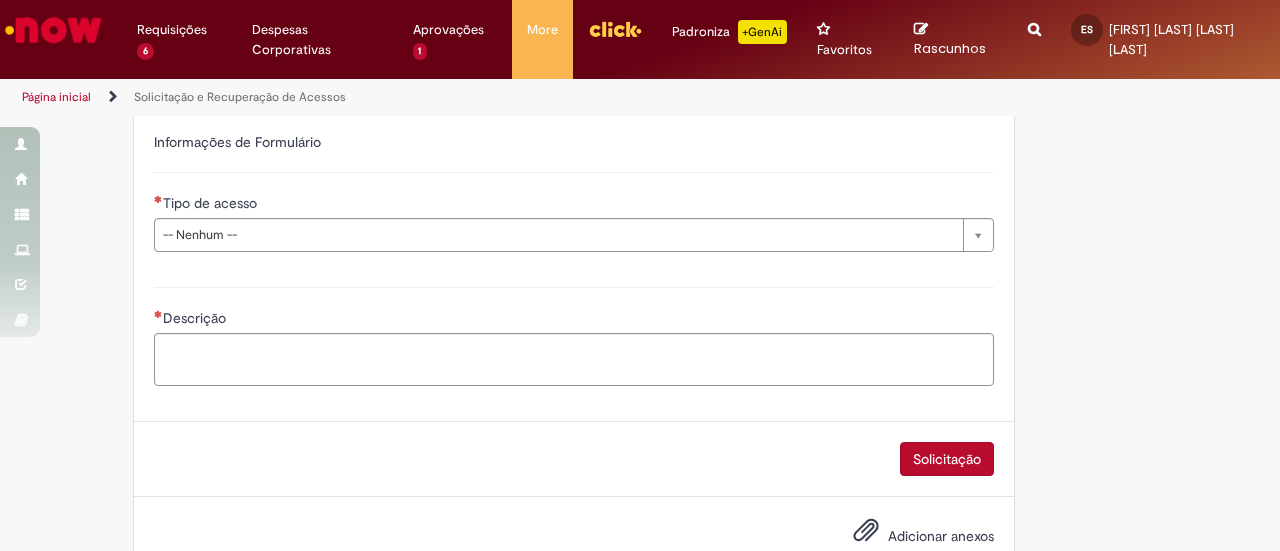 click on "Tipo de acesso" at bounding box center (574, 205) 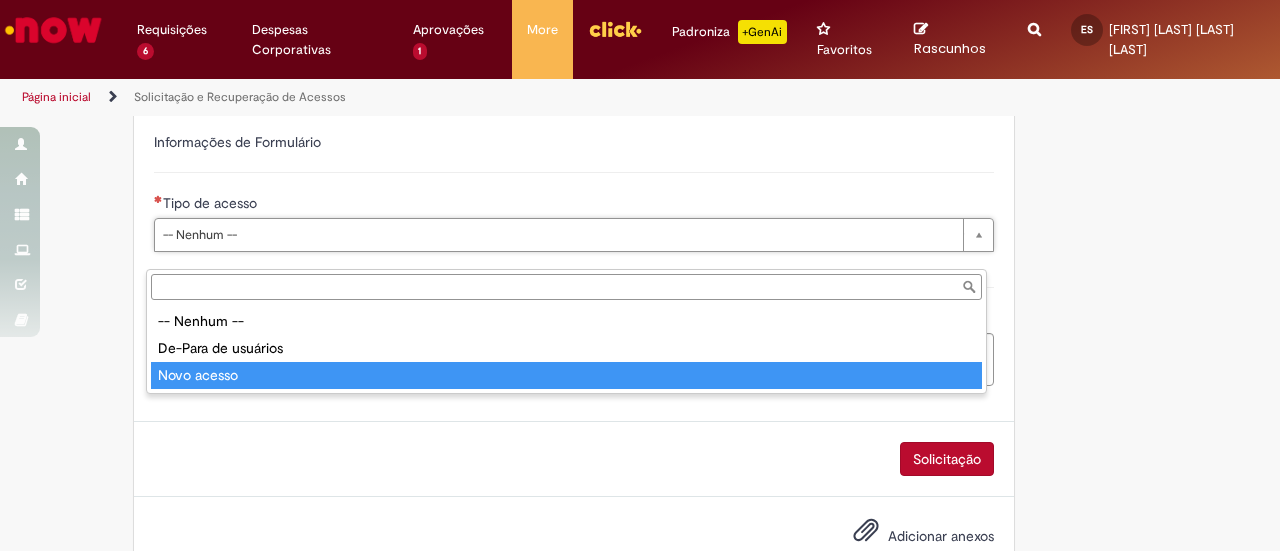 type on "**********" 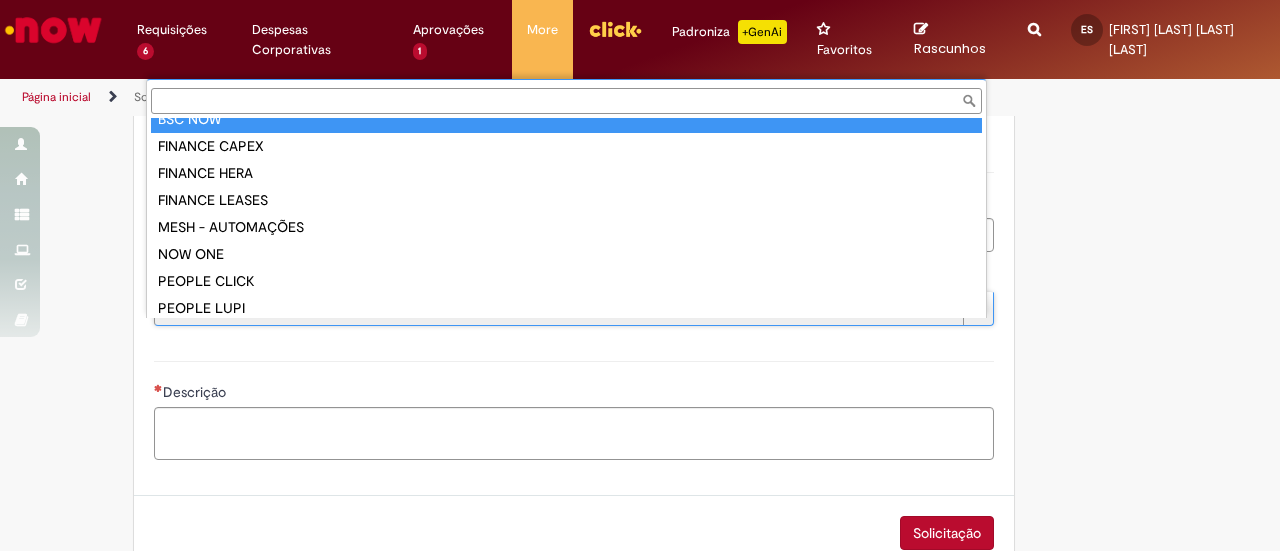 scroll, scrollTop: 0, scrollLeft: 0, axis: both 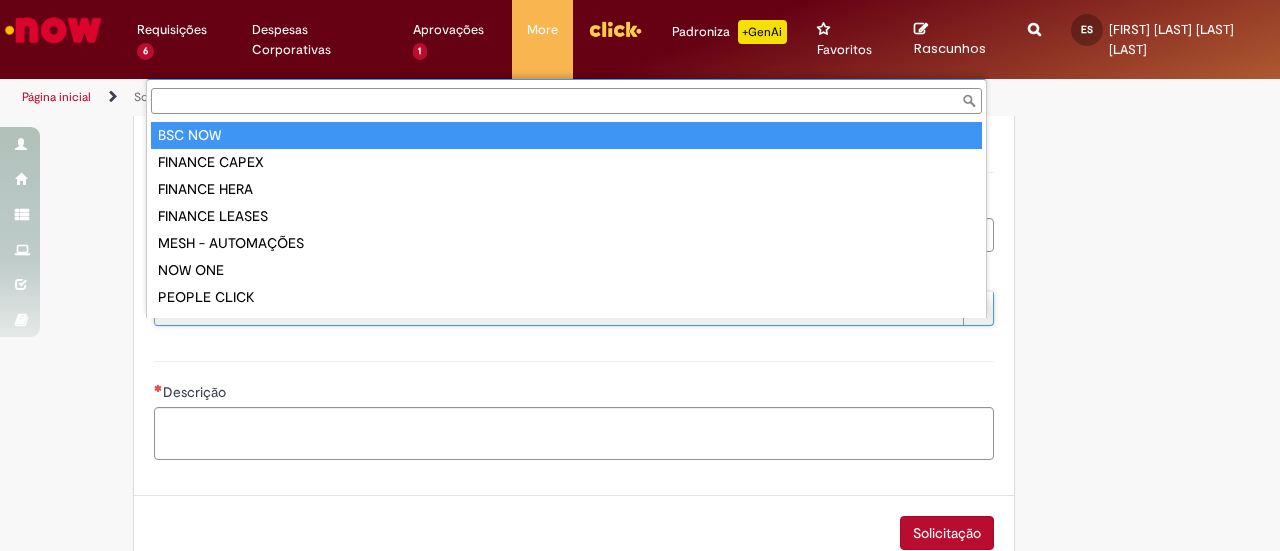 type on "*******" 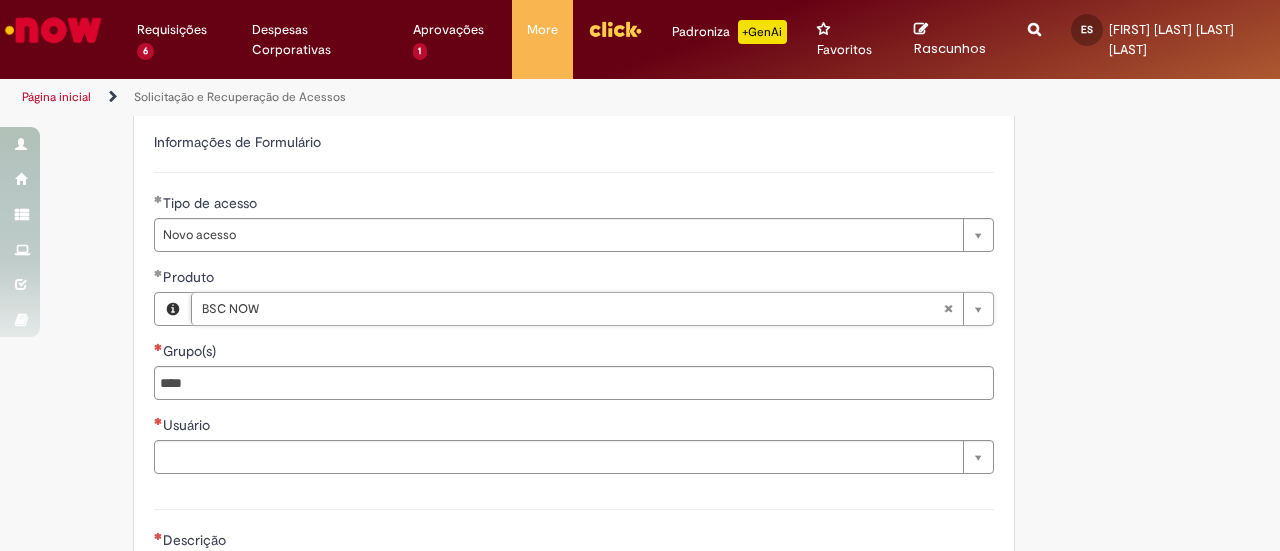 scroll, scrollTop: 1400, scrollLeft: 0, axis: vertical 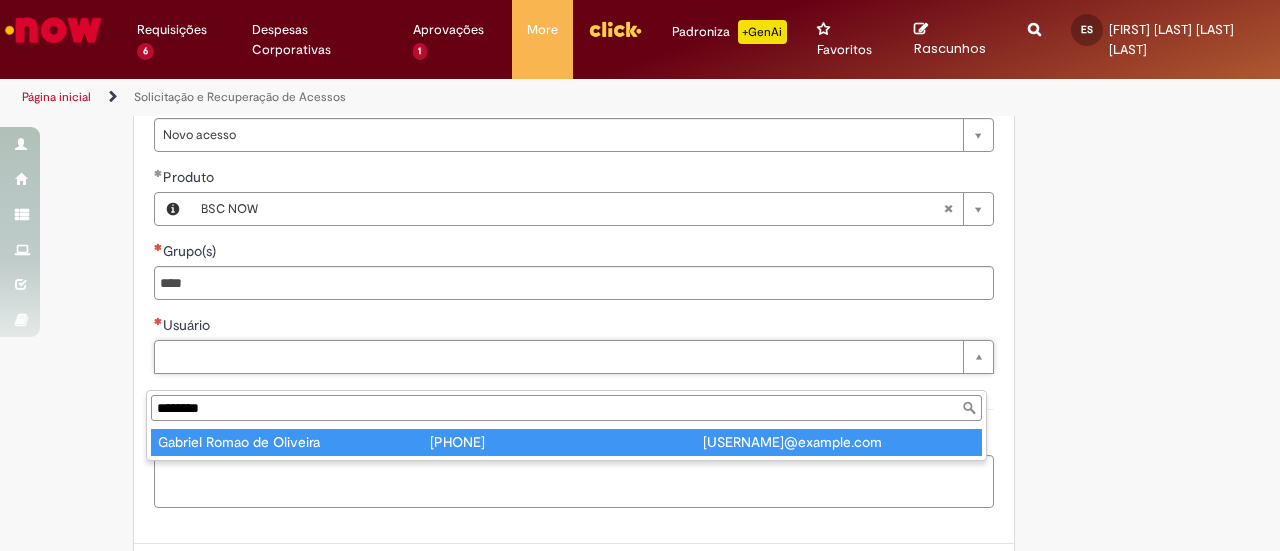 type on "********" 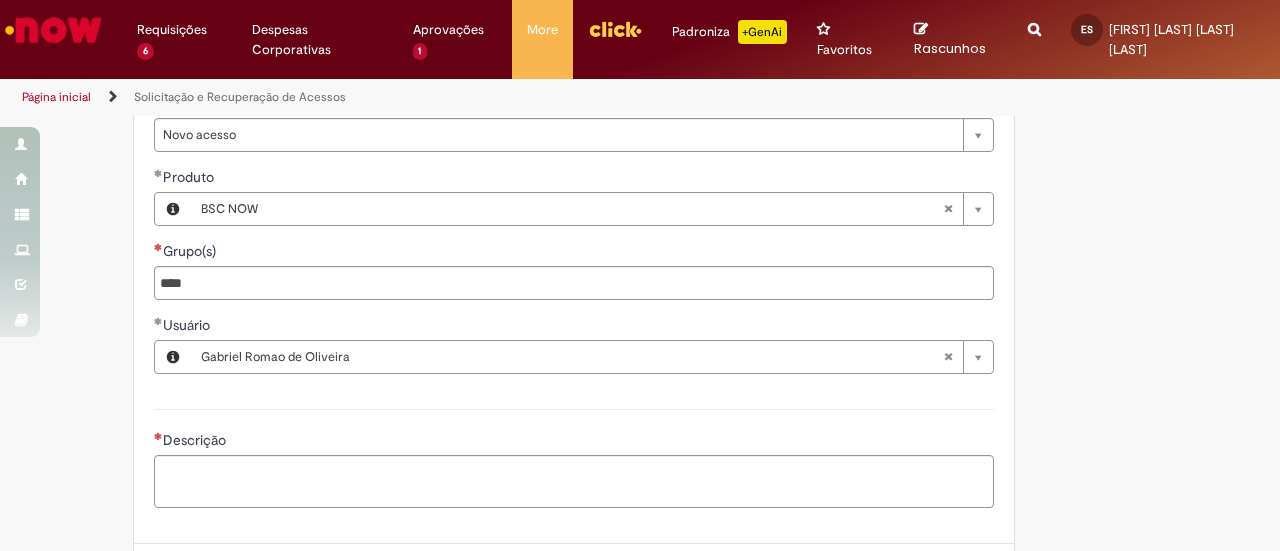 click on "Descrição" at bounding box center (574, 442) 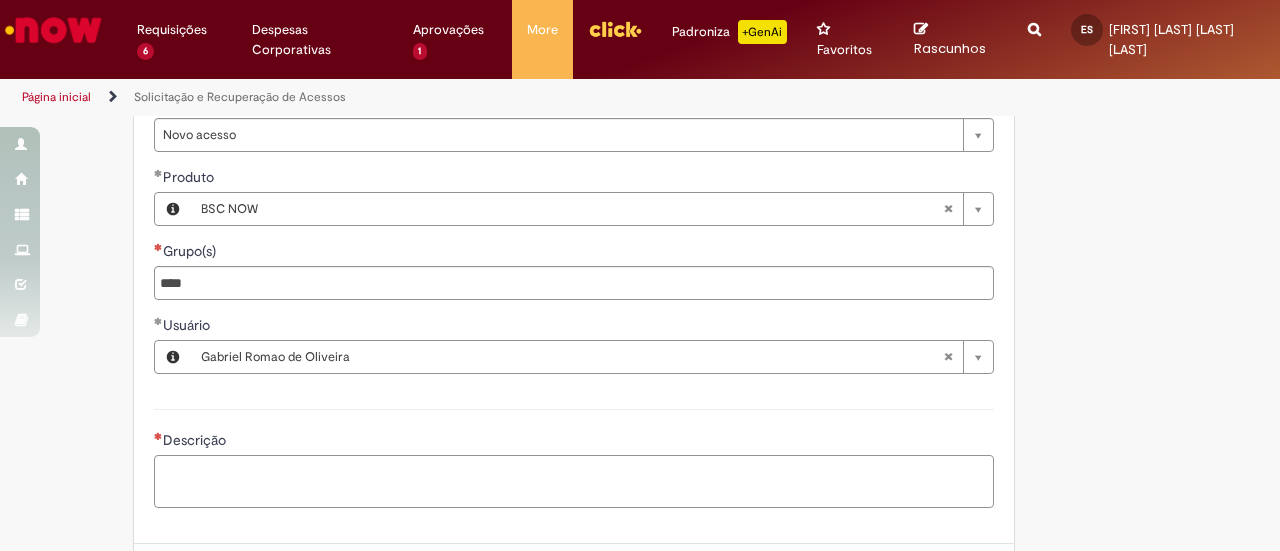 click on "Descrição" at bounding box center (574, 481) 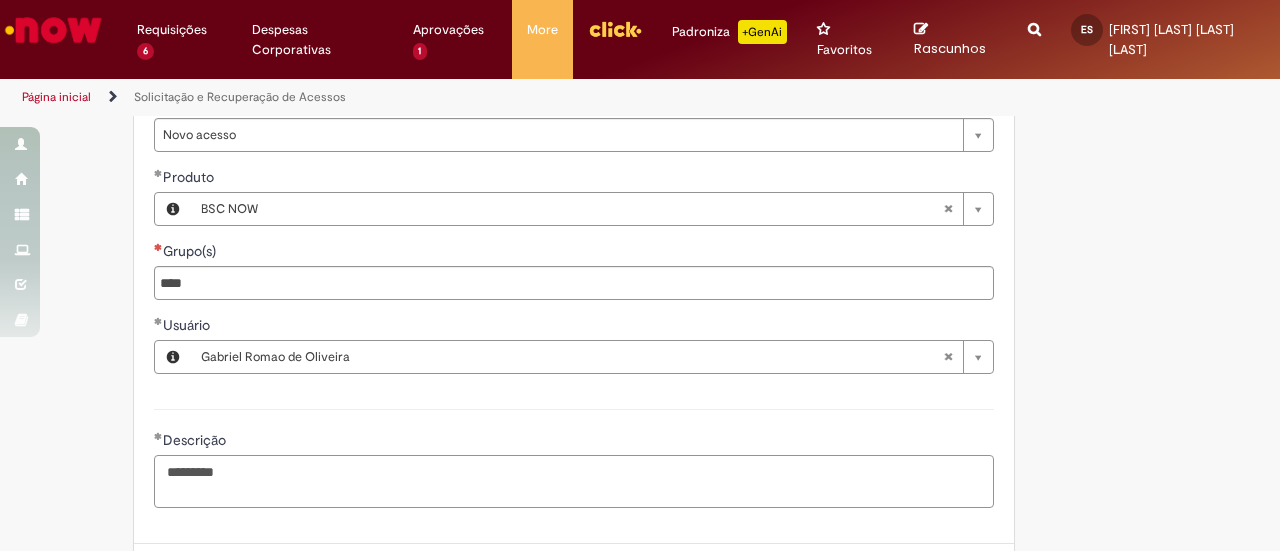 type on "*********" 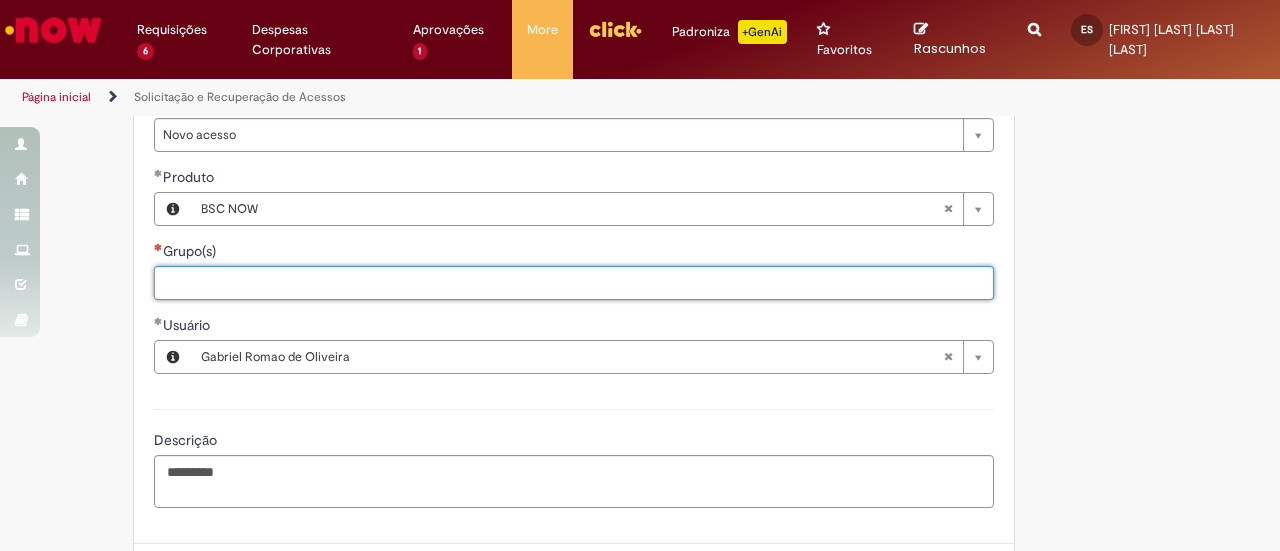 click on "Grupo(s)" at bounding box center [616, 283] 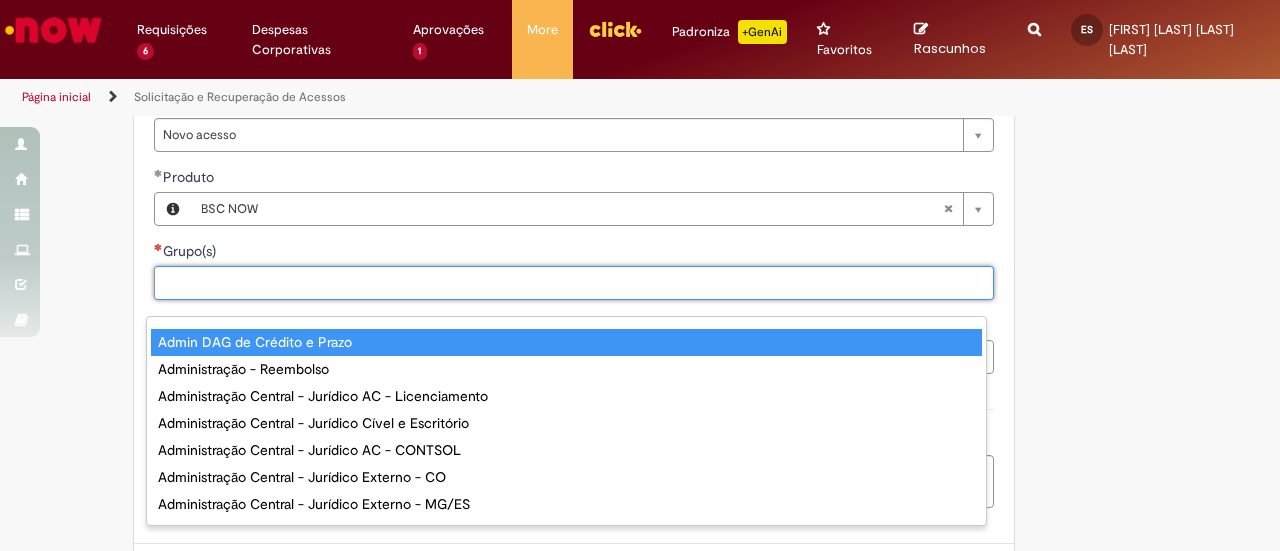 paste on "**********" 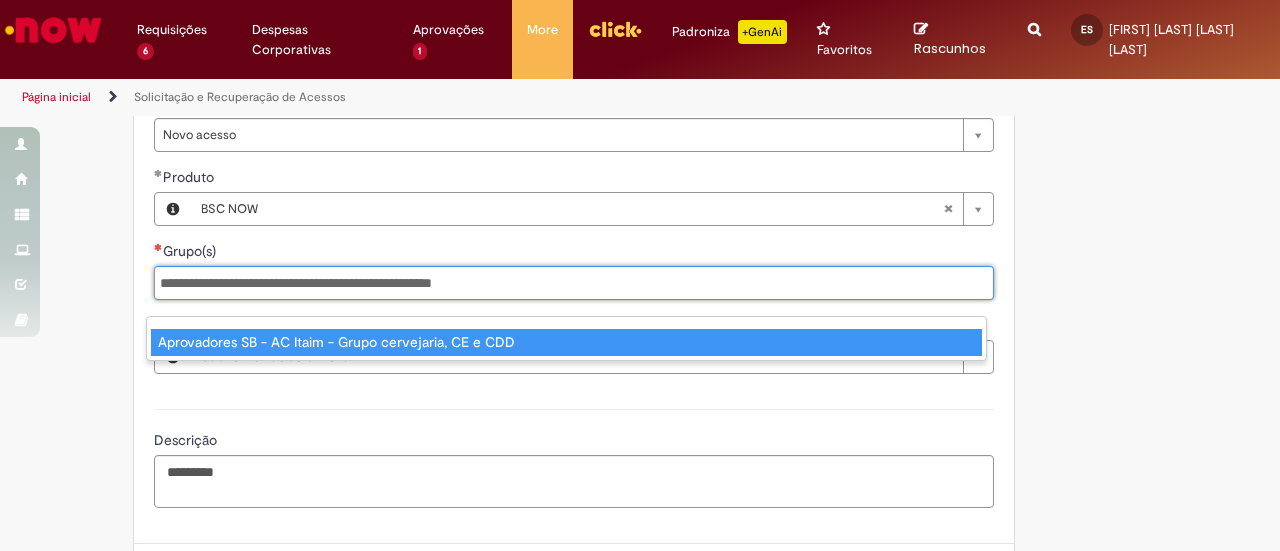 type on "**********" 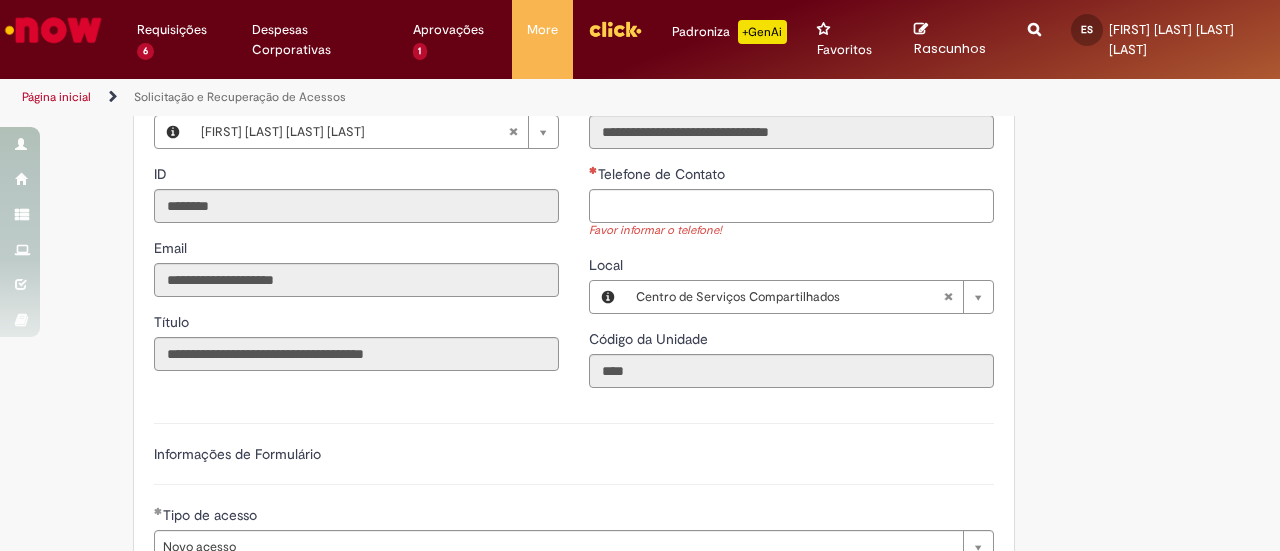 scroll, scrollTop: 877, scrollLeft: 0, axis: vertical 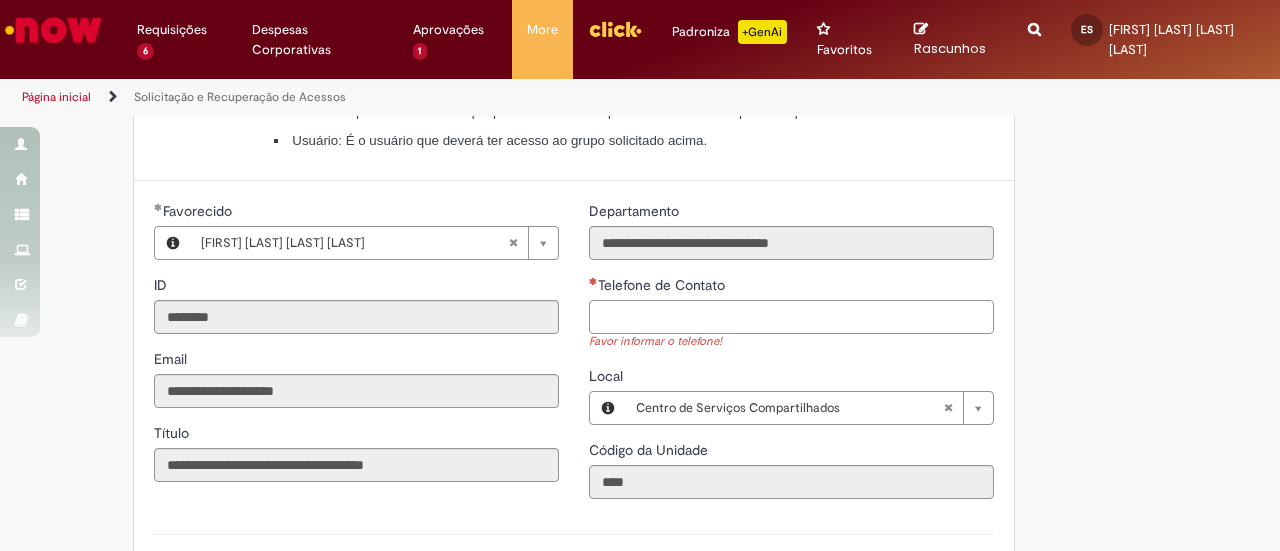 click on "Telefone de Contato" at bounding box center (791, 317) 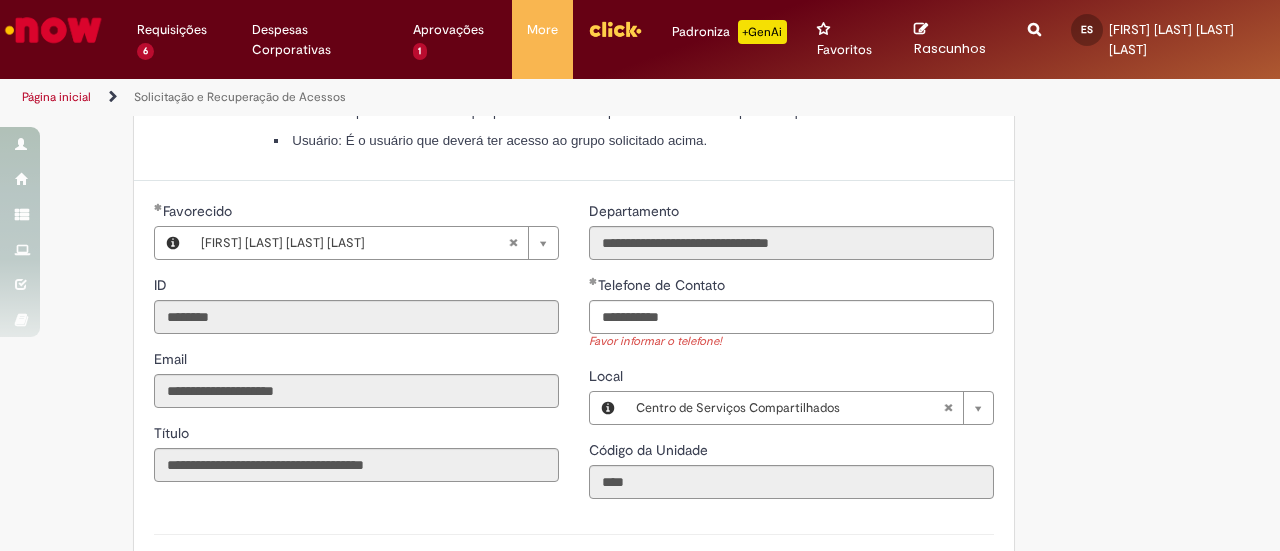 type on "**********" 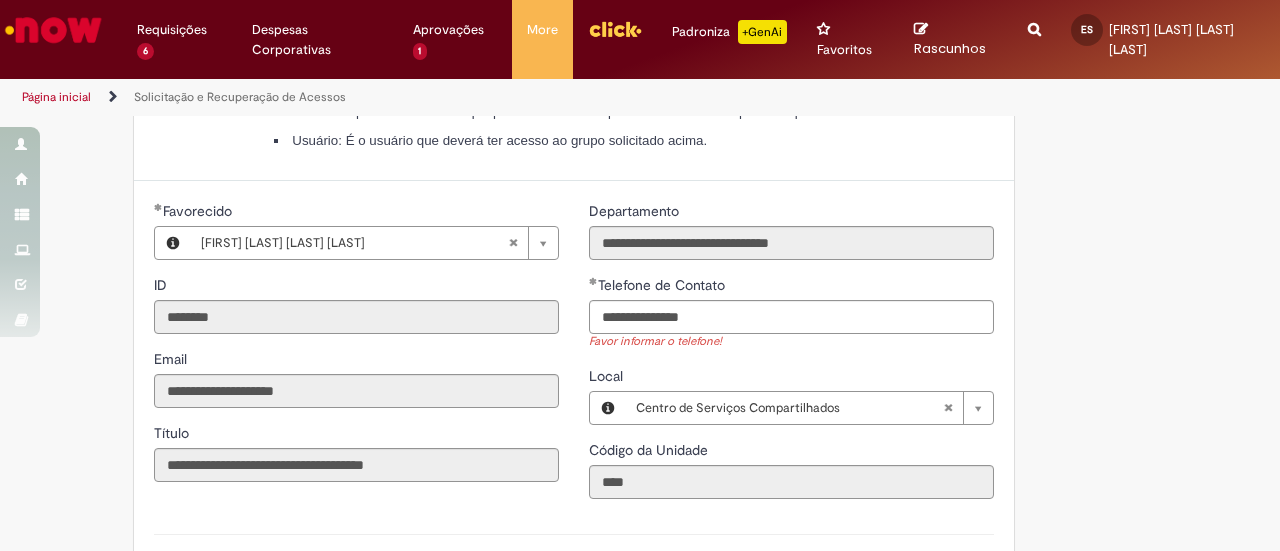 click on "Local" at bounding box center (791, 378) 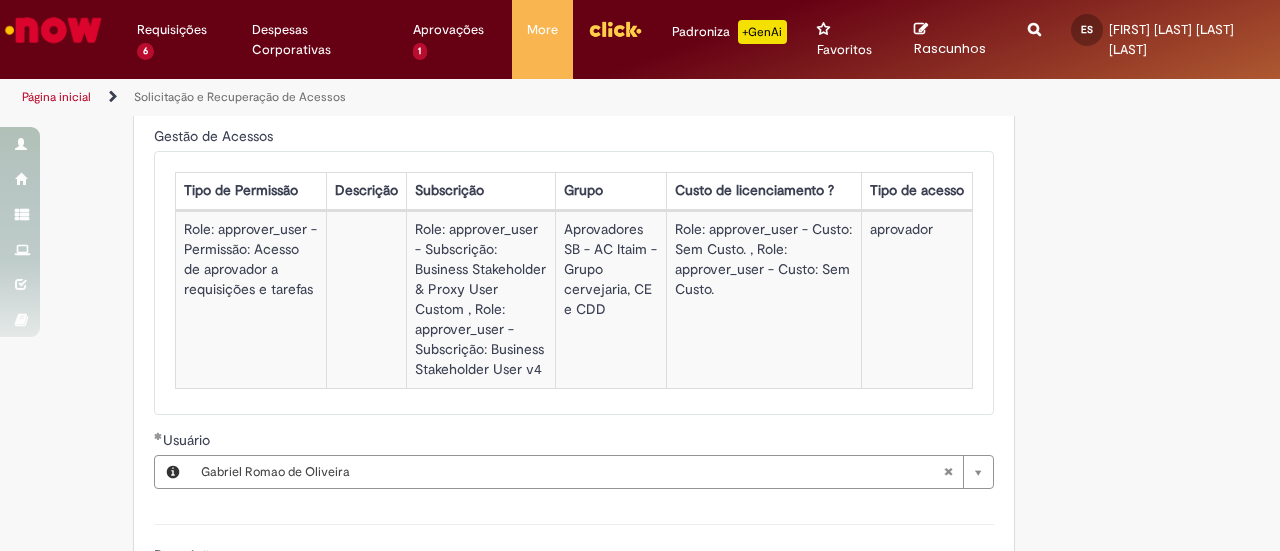scroll, scrollTop: 1677, scrollLeft: 0, axis: vertical 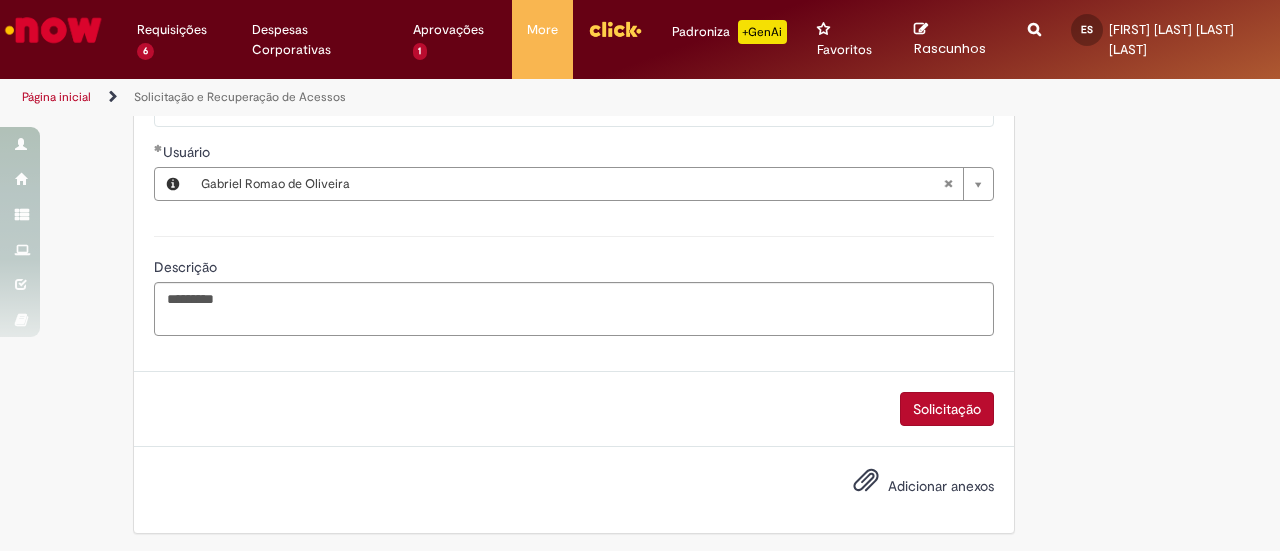 click on "Solicitação" at bounding box center [947, 409] 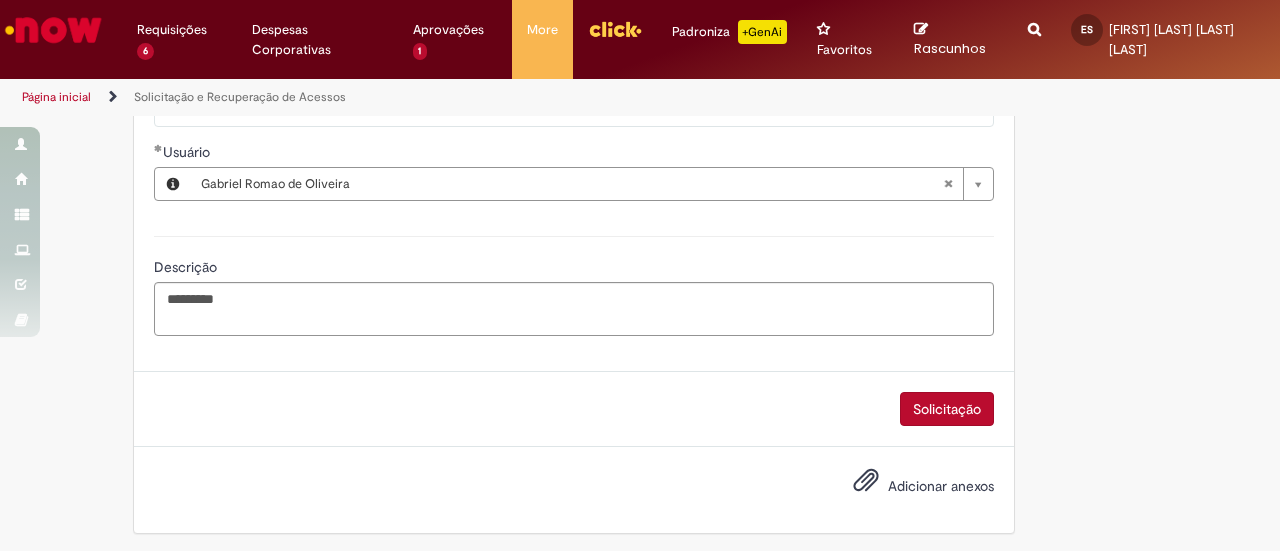 scroll, scrollTop: 1814, scrollLeft: 0, axis: vertical 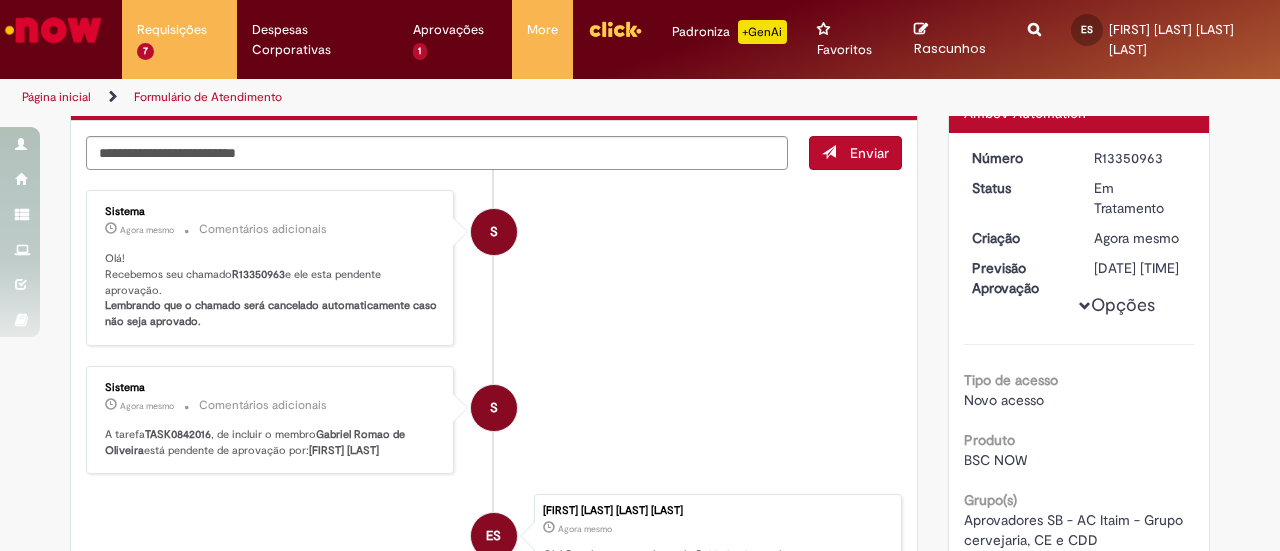 click on "R13350963" at bounding box center [258, 274] 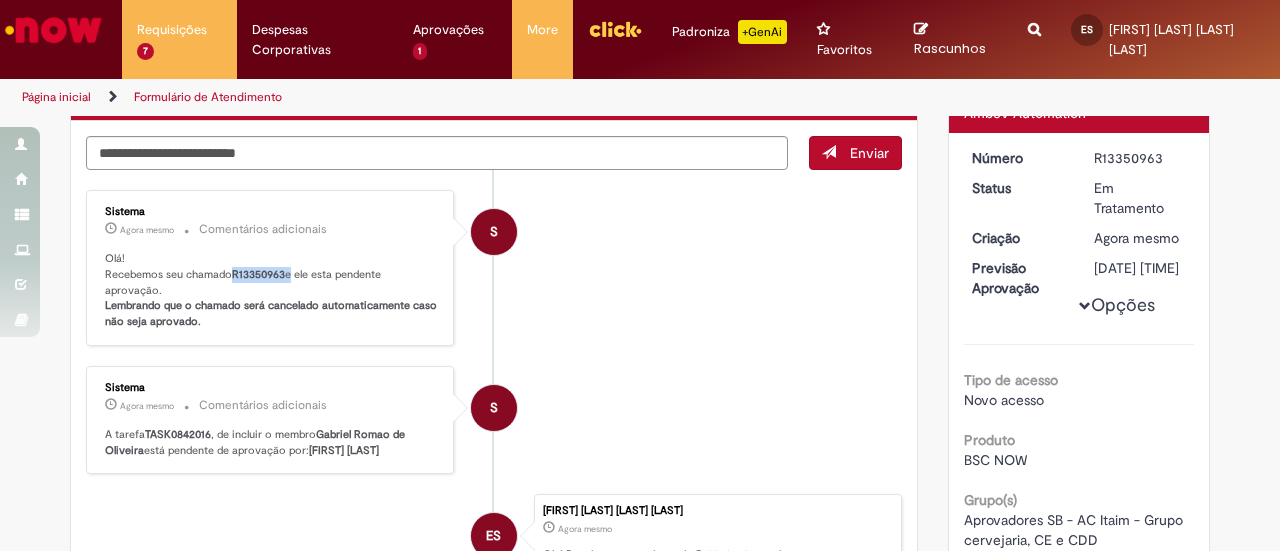 click on "R13350963" at bounding box center (258, 274) 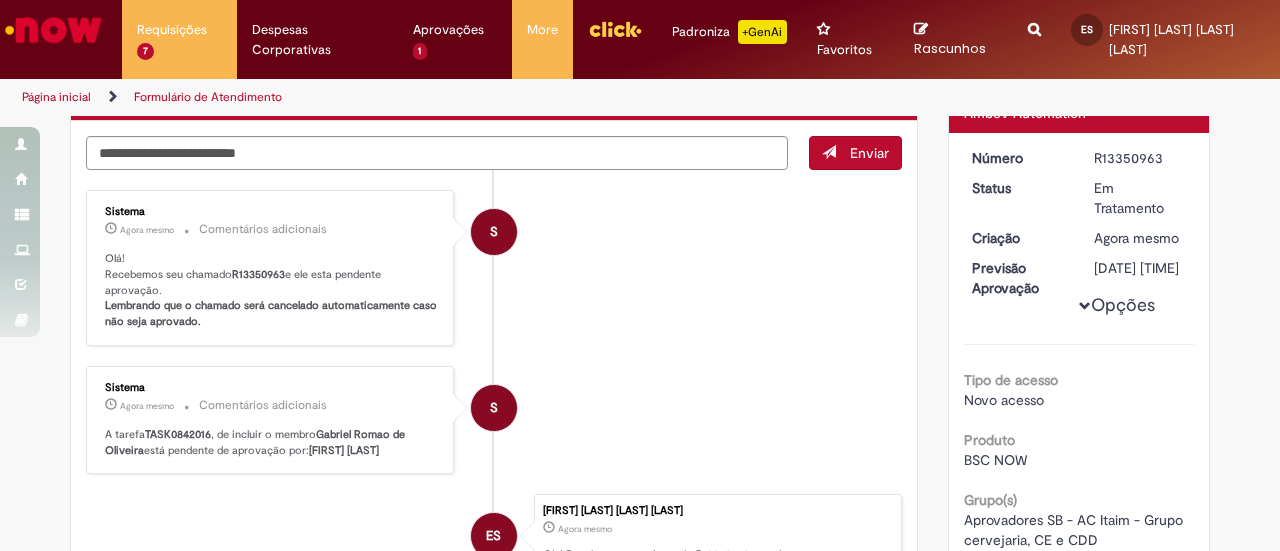 click on "S
Sistema
Agora mesmo Agora mesmo     Comentários adicionais
Olá!  Recebemos seu chamado  R13350963  e ele esta pendente aprovação.  Lembrando que o chamado será cancelado automaticamente caso não seja aprovado." at bounding box center (494, 268) 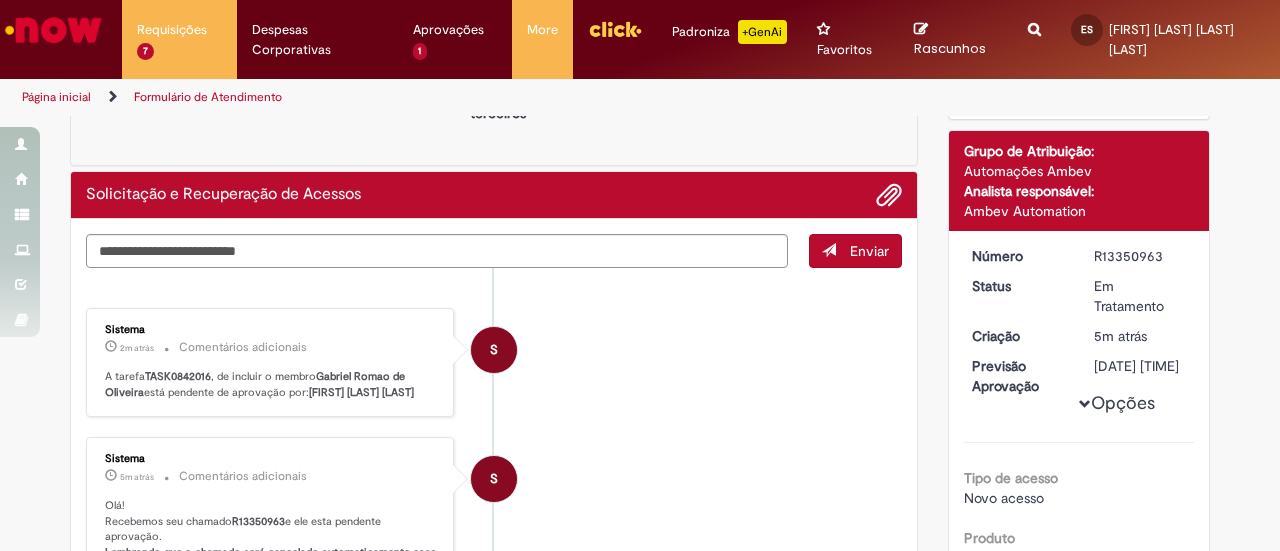 scroll, scrollTop: 0, scrollLeft: 0, axis: both 